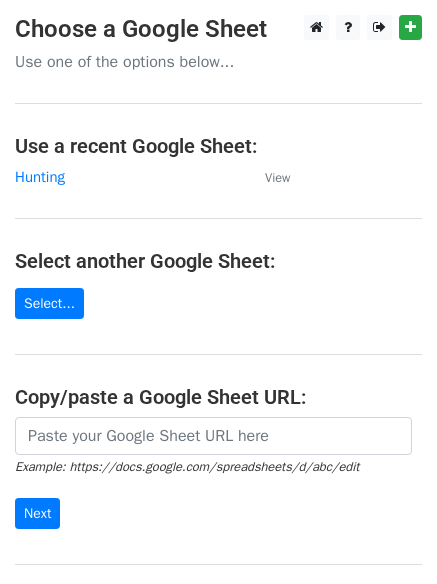 scroll, scrollTop: 0, scrollLeft: 0, axis: both 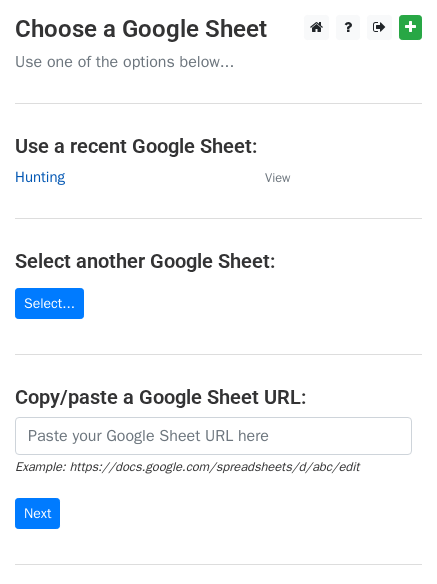 click on "Hunting" at bounding box center [40, 177] 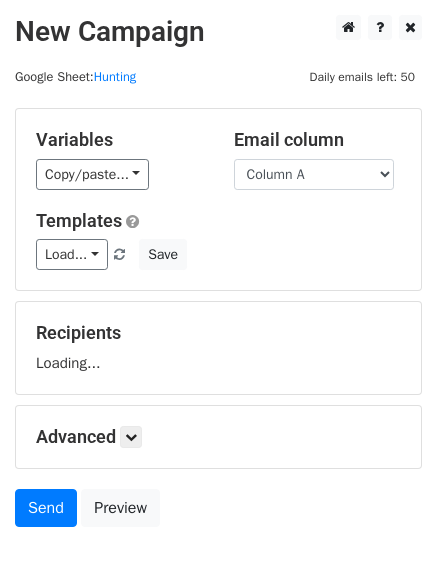scroll, scrollTop: 0, scrollLeft: 0, axis: both 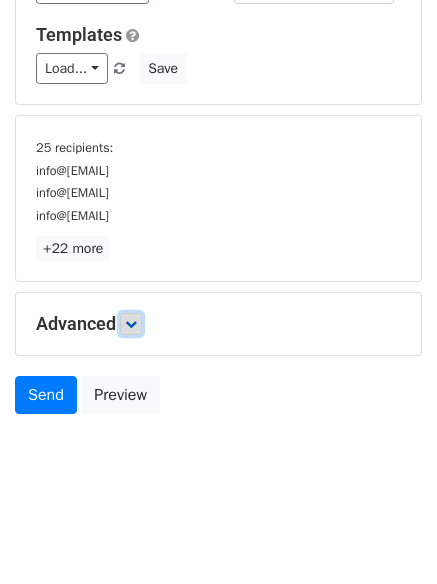 click at bounding box center [131, 324] 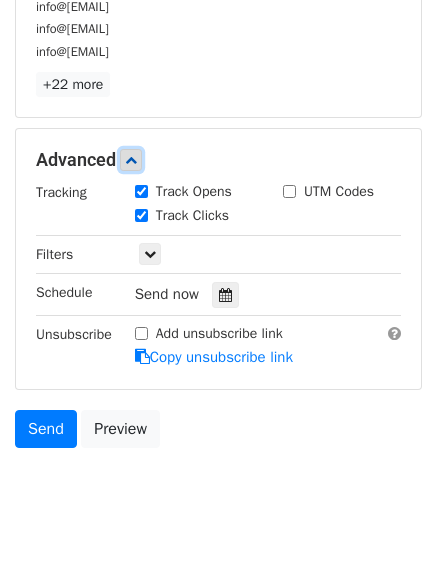 scroll, scrollTop: 351, scrollLeft: 0, axis: vertical 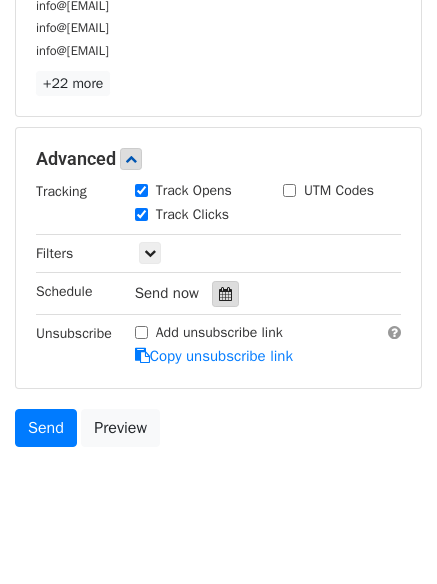click at bounding box center [225, 294] 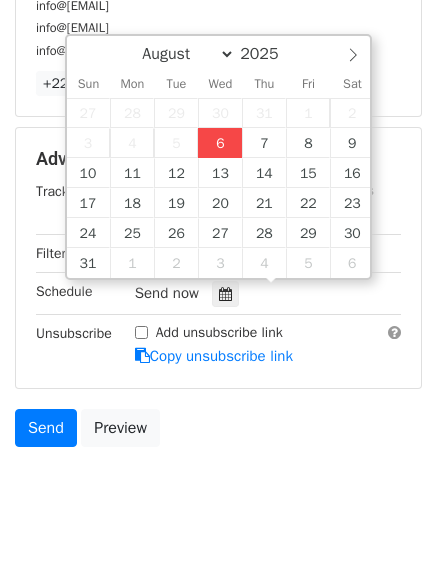 type on "[DATE] [TIME]" 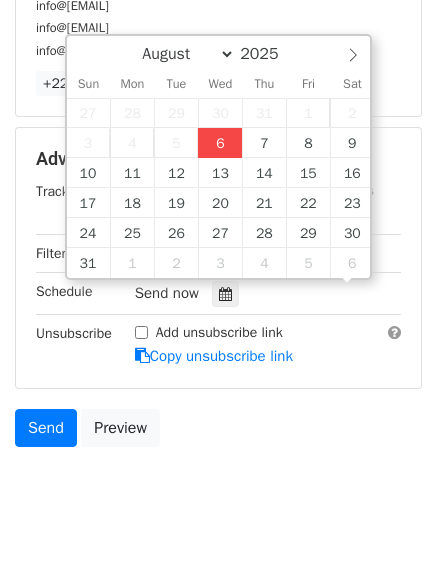 scroll, scrollTop: 1, scrollLeft: 0, axis: vertical 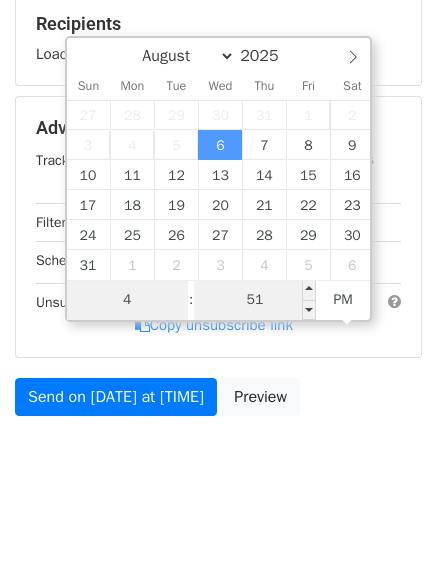type on "4" 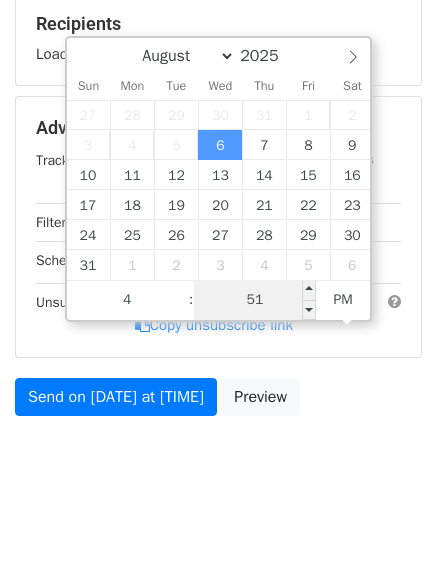 type on "2025-08-06 16:51" 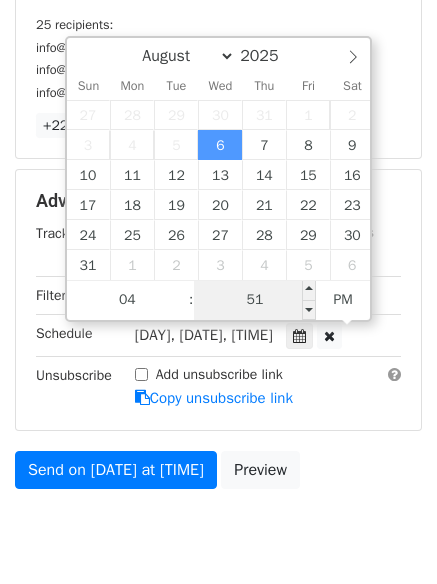 click on "51" at bounding box center [255, 300] 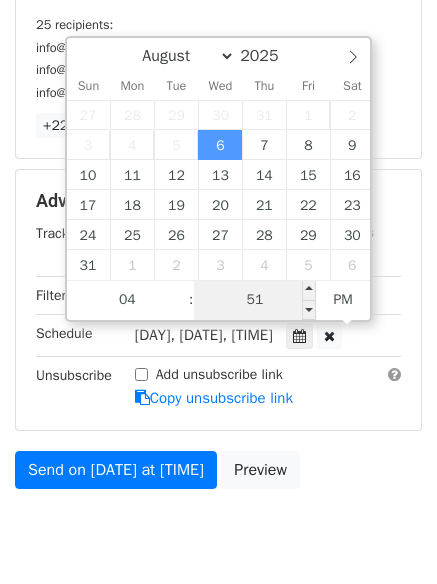 type on "1" 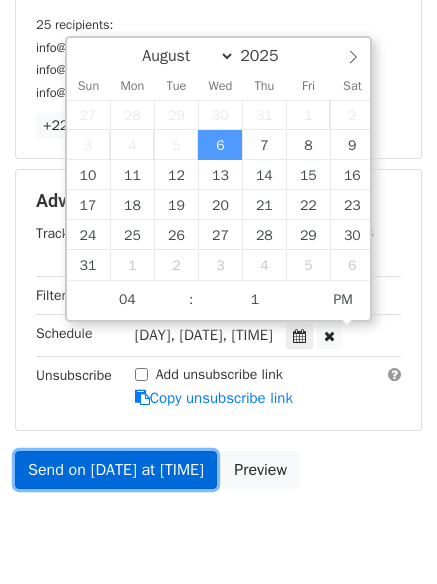 type on "2025-08-06 16:01" 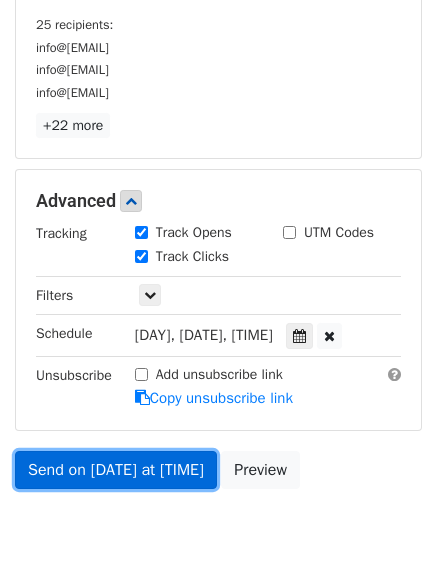 click on "Send on Aug 6 at 4:51pm" at bounding box center (116, 470) 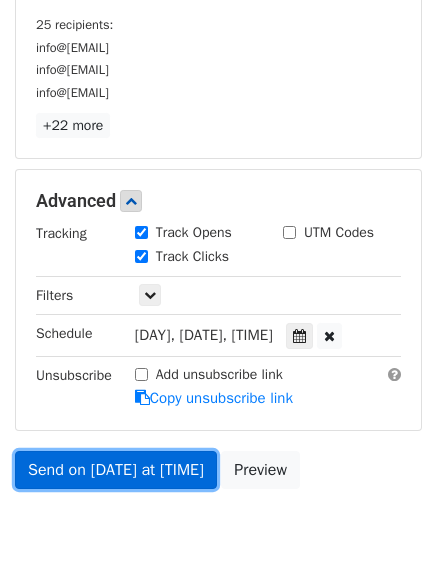 click on "Send on Aug 6 at 4:01pm" at bounding box center (116, 470) 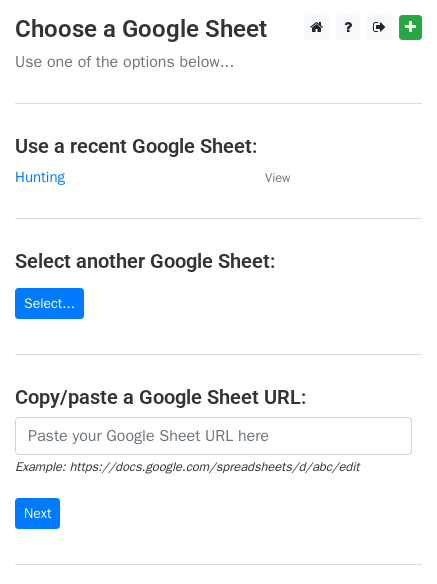 scroll, scrollTop: 0, scrollLeft: 0, axis: both 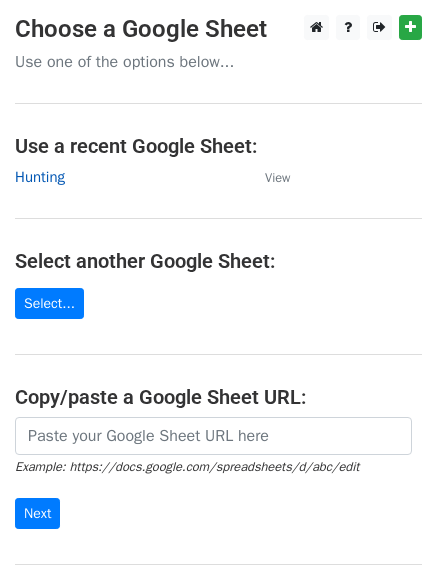 click on "Hunting" at bounding box center [40, 177] 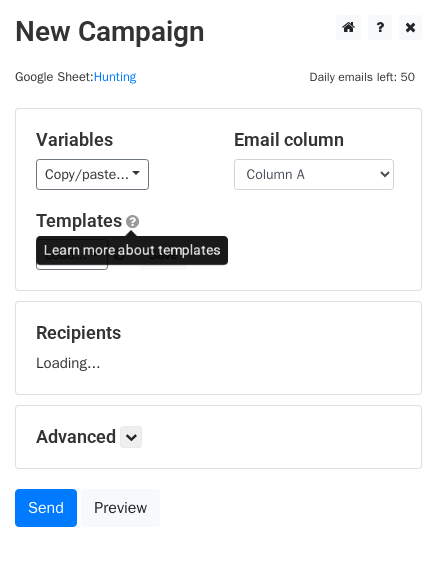 scroll, scrollTop: 0, scrollLeft: 0, axis: both 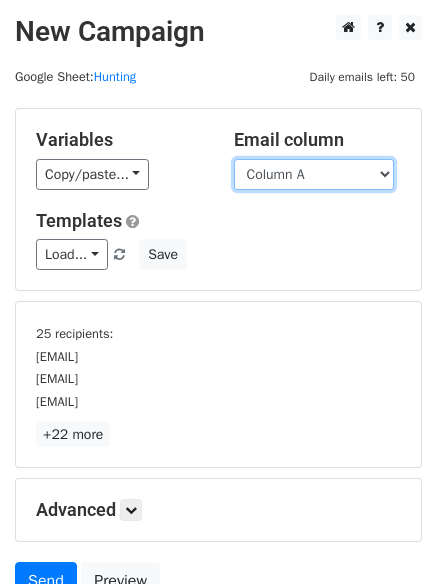 drag, startPoint x: 272, startPoint y: 168, endPoint x: 274, endPoint y: 187, distance: 19.104973 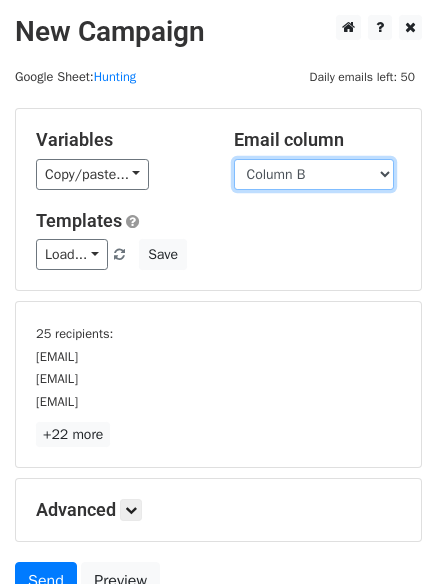click on "Column A
Column B" at bounding box center [314, 174] 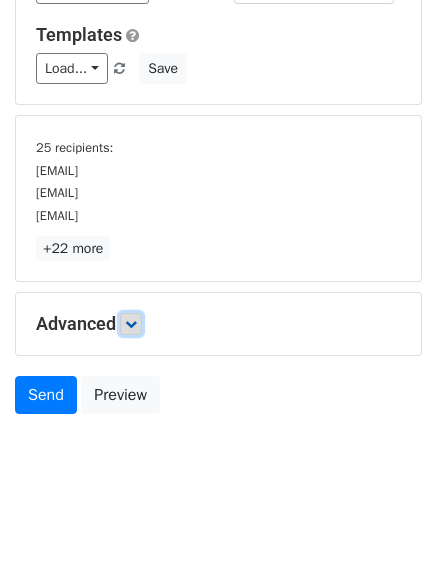 click at bounding box center (131, 324) 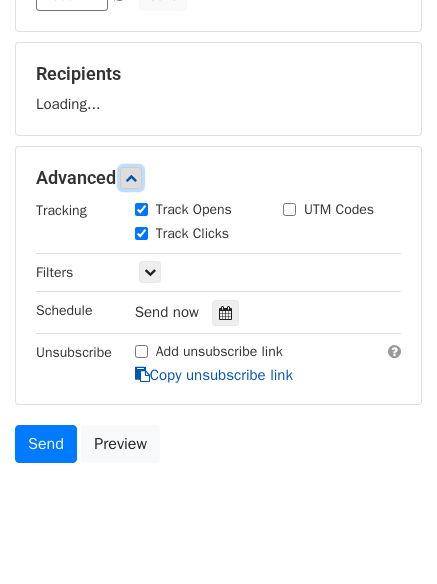 scroll, scrollTop: 276, scrollLeft: 0, axis: vertical 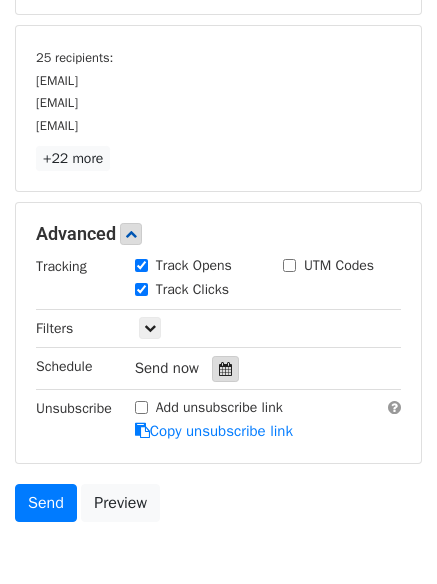 click at bounding box center [225, 369] 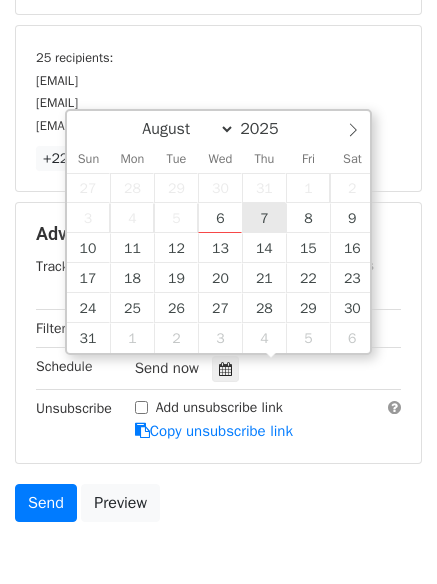 type on "2025-08-07 12:00" 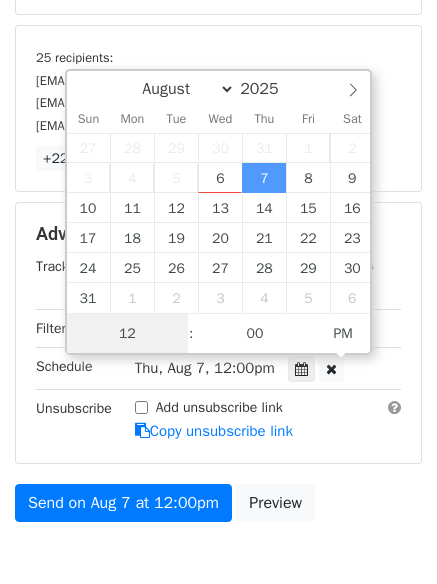 scroll, scrollTop: 1, scrollLeft: 0, axis: vertical 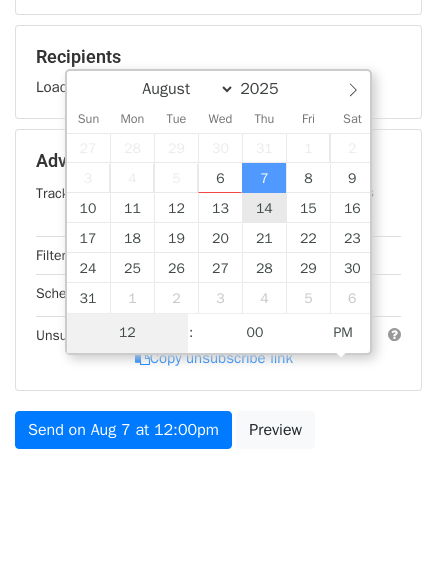 type on "5" 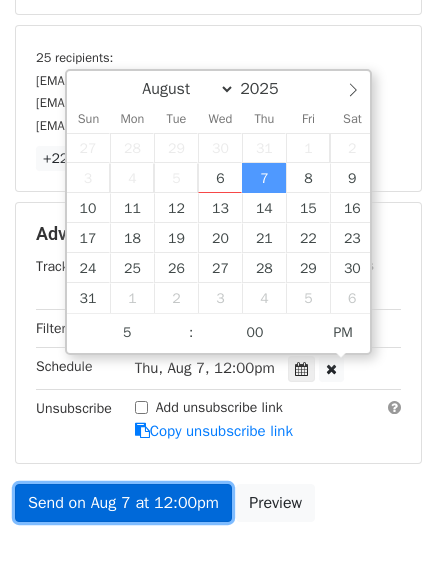 type on "2025-08-07 17:00" 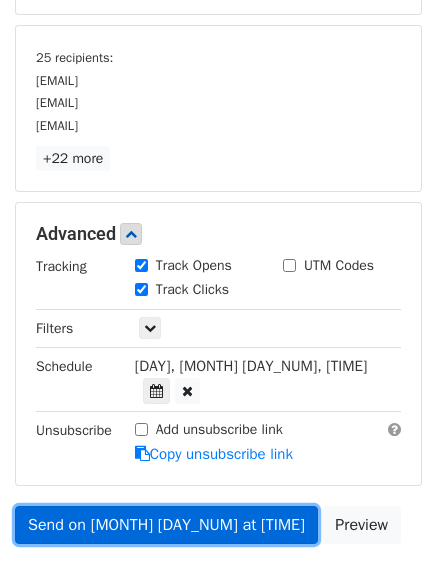 click on "Send on Aug 7 at 5:00pm" at bounding box center [166, 525] 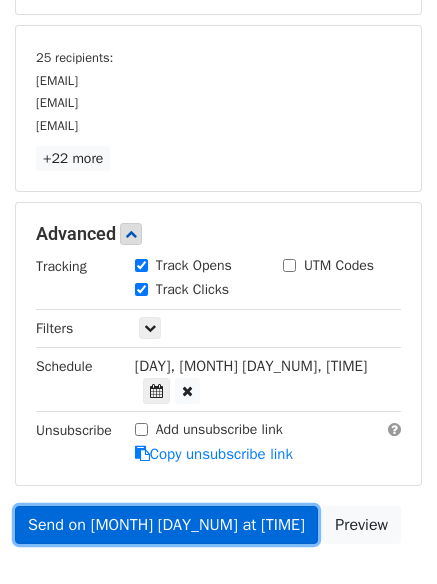 click on "Send on Aug 7 at 5:00pm" at bounding box center [166, 525] 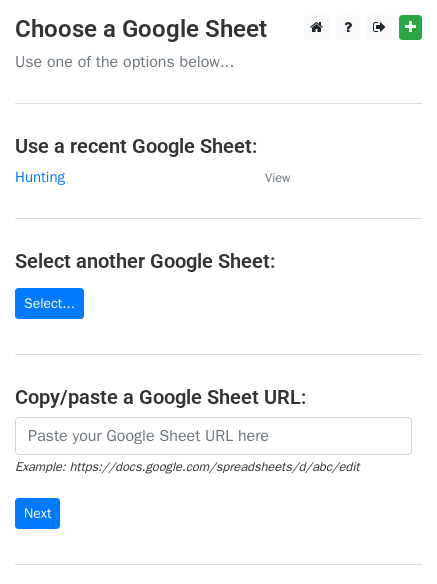 scroll, scrollTop: 0, scrollLeft: 0, axis: both 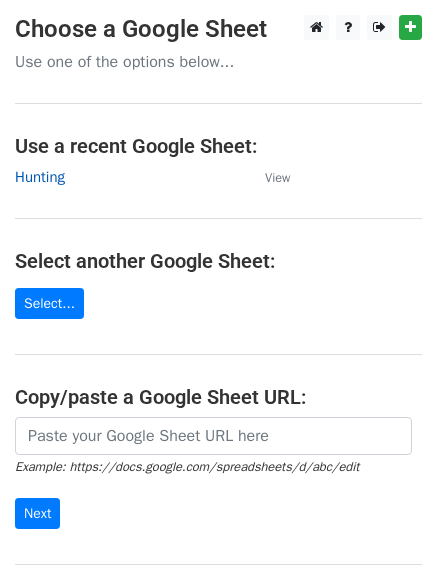 click on "Hunting" at bounding box center (40, 177) 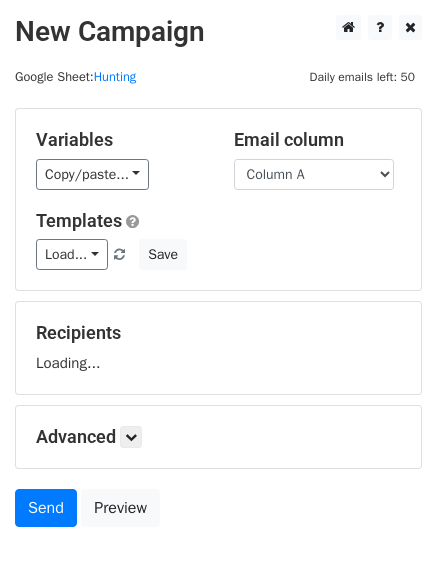 scroll, scrollTop: 0, scrollLeft: 0, axis: both 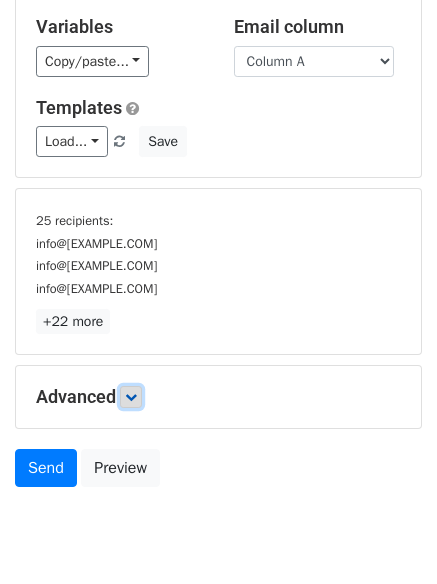 click at bounding box center (131, 397) 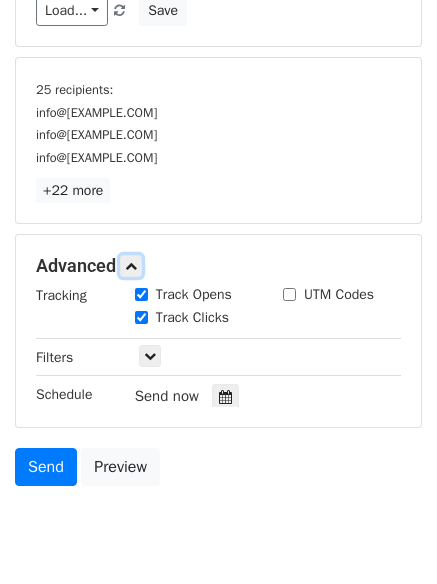 scroll, scrollTop: 358, scrollLeft: 0, axis: vertical 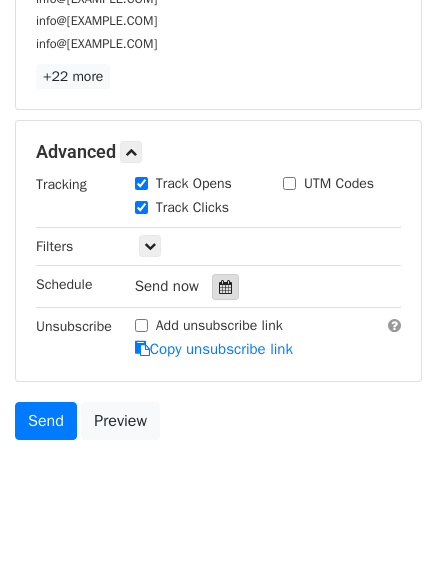 click at bounding box center [225, 287] 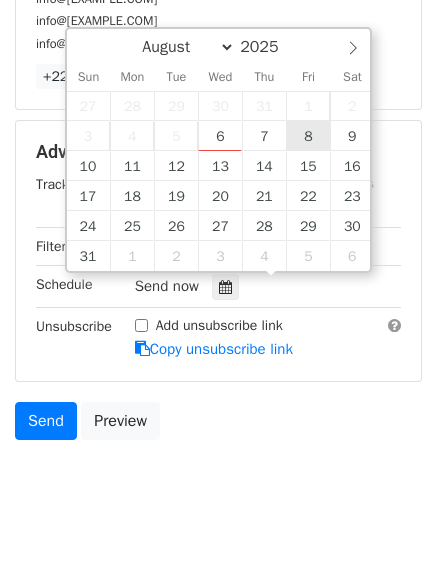 type on "2025-08-08 12:00" 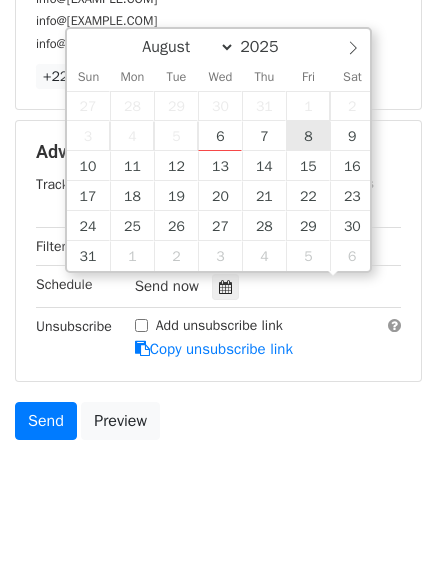 scroll, scrollTop: 1, scrollLeft: 0, axis: vertical 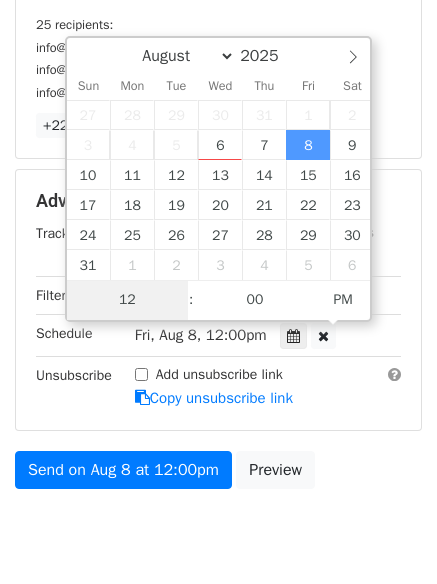 type on "6" 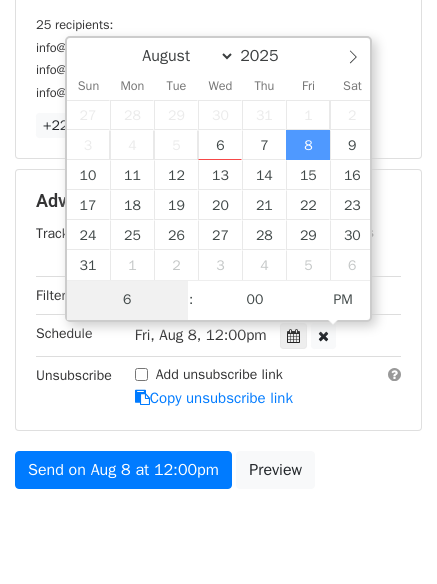 scroll, scrollTop: 382, scrollLeft: 0, axis: vertical 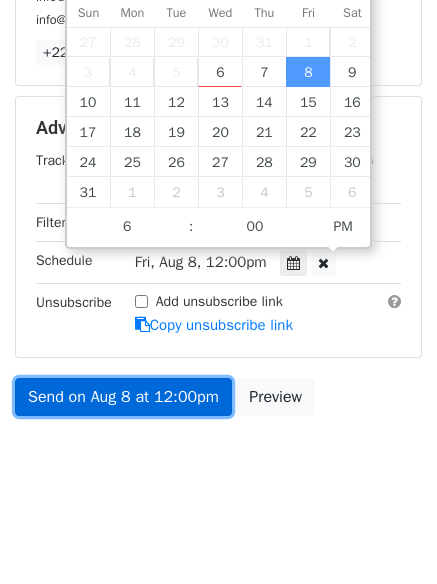 type on "[DATE] [TIME]" 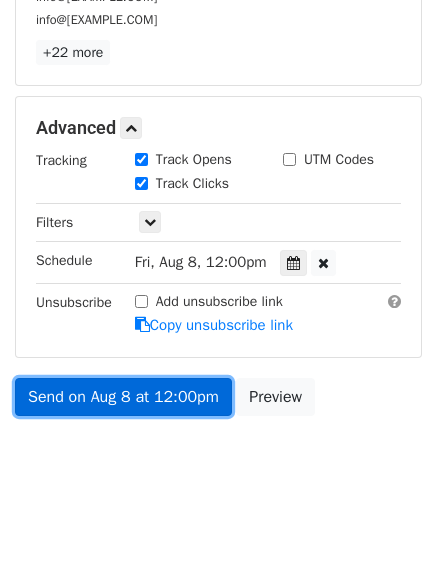 click on "Send on Aug 8 at 12:00pm" at bounding box center (123, 397) 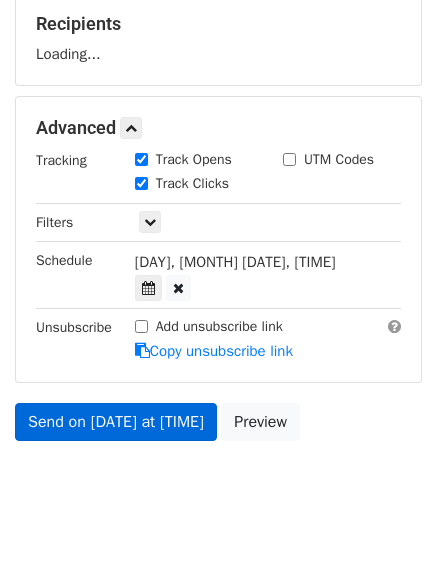 scroll, scrollTop: 382, scrollLeft: 0, axis: vertical 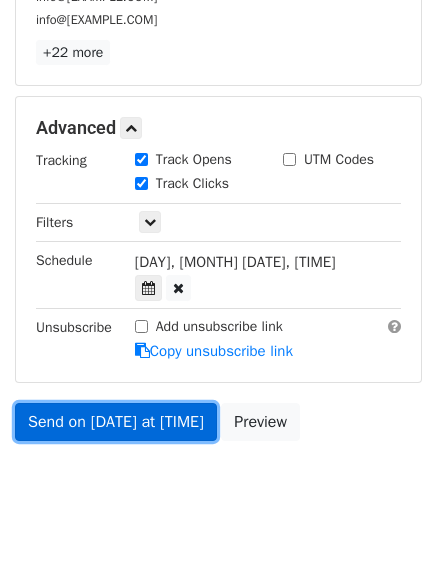 click on "Send on [DATE] at [TIME]" at bounding box center (116, 422) 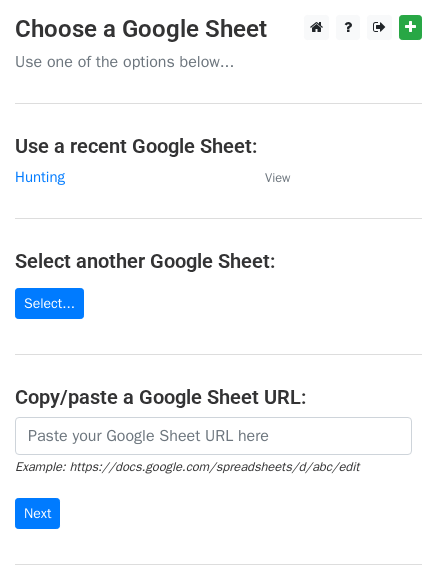 scroll, scrollTop: 0, scrollLeft: 0, axis: both 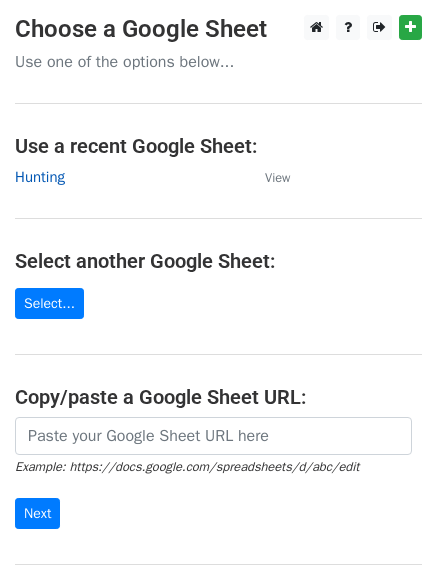 click on "Hunting" at bounding box center (40, 177) 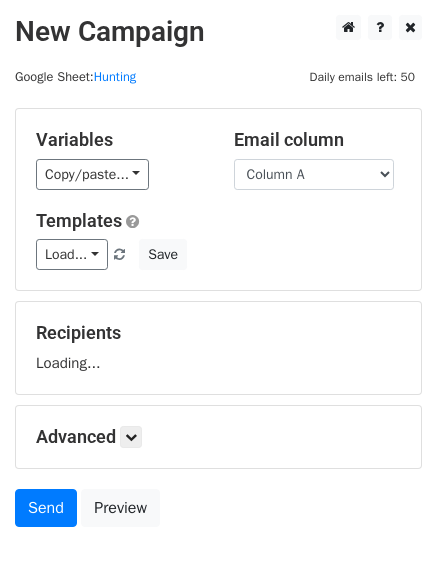 scroll, scrollTop: 0, scrollLeft: 0, axis: both 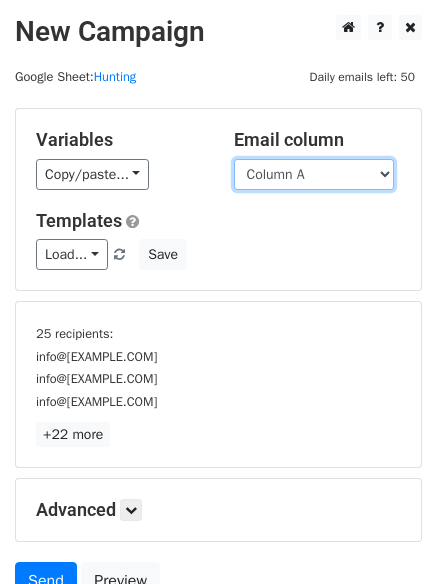 click on "Column A
Column B" at bounding box center (314, 174) 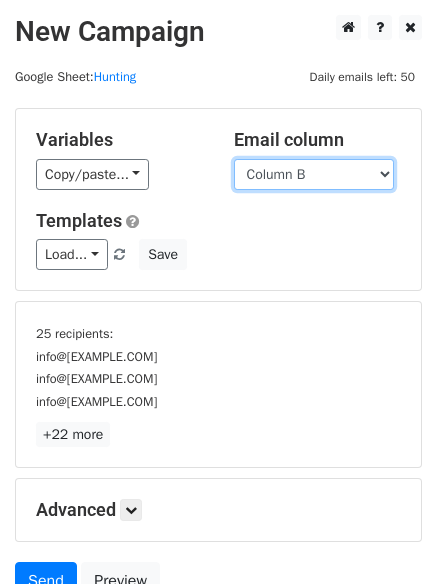 click on "Column A
Column B" at bounding box center (314, 174) 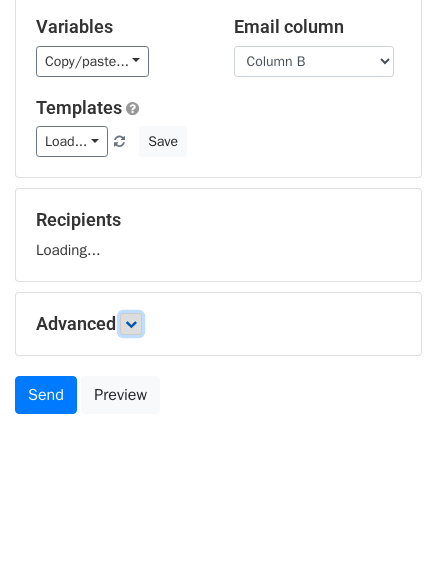 click at bounding box center (131, 324) 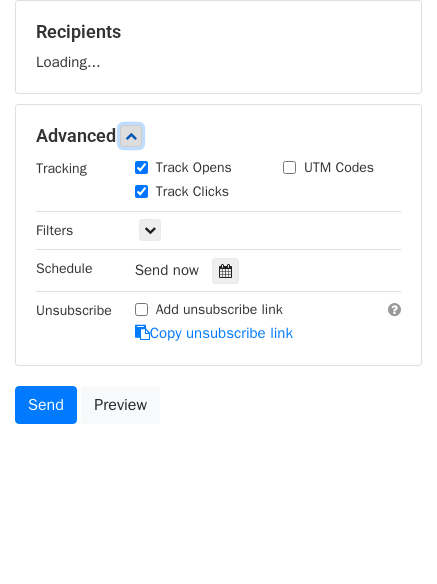 scroll, scrollTop: 305, scrollLeft: 0, axis: vertical 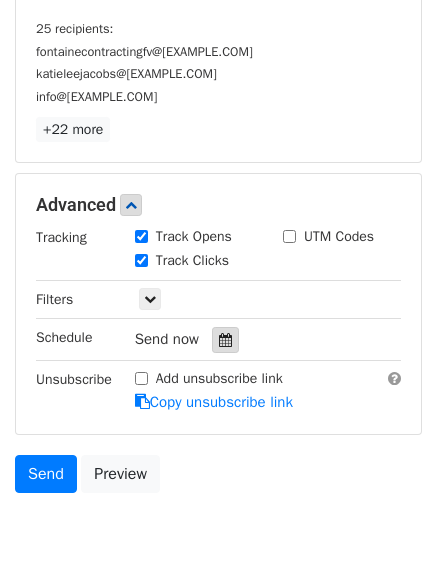 click at bounding box center (225, 340) 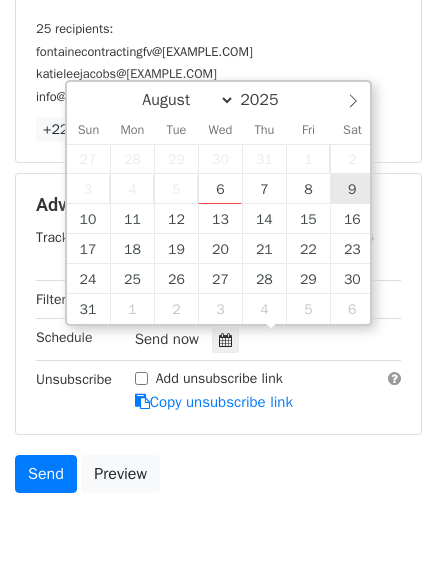 type on "2025-08-09 12:00" 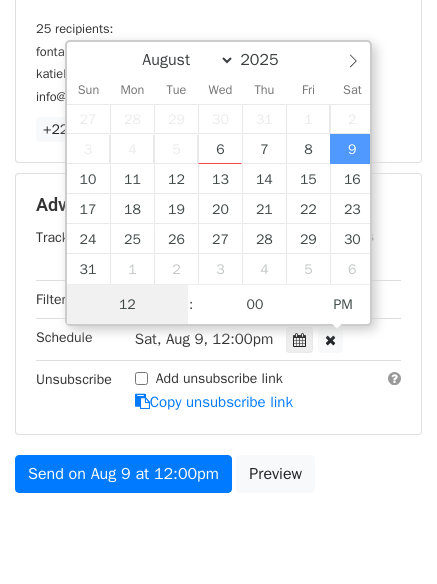 scroll, scrollTop: 1, scrollLeft: 0, axis: vertical 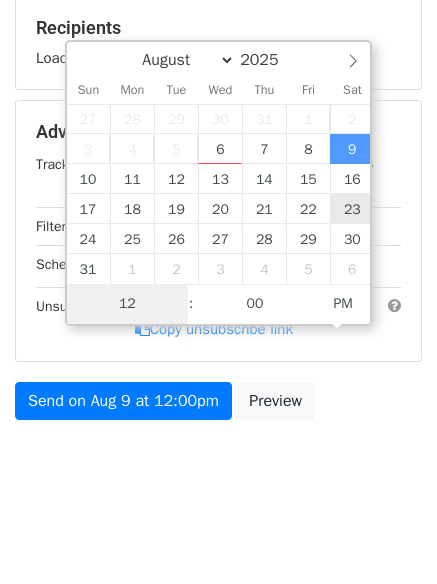 type on "7" 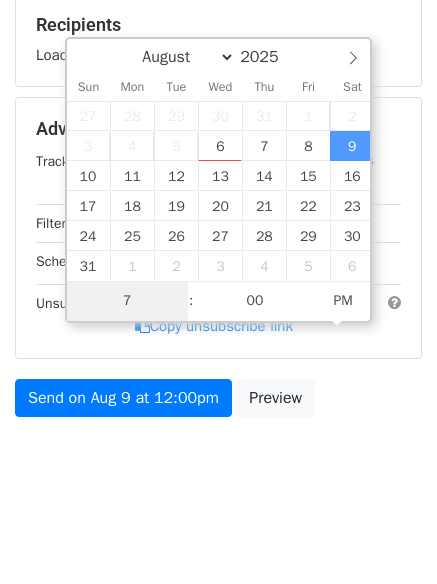 scroll, scrollTop: 309, scrollLeft: 0, axis: vertical 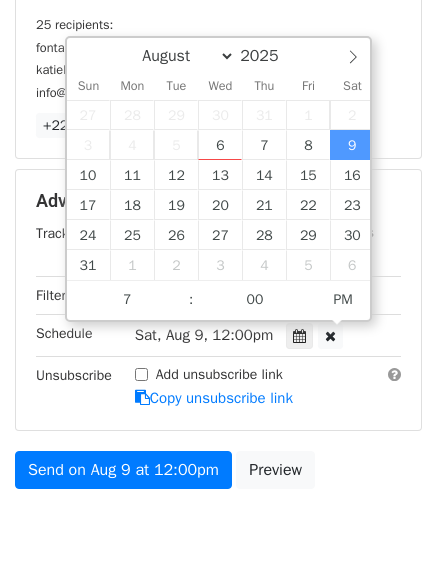 type on "[DATE] [TIME]" 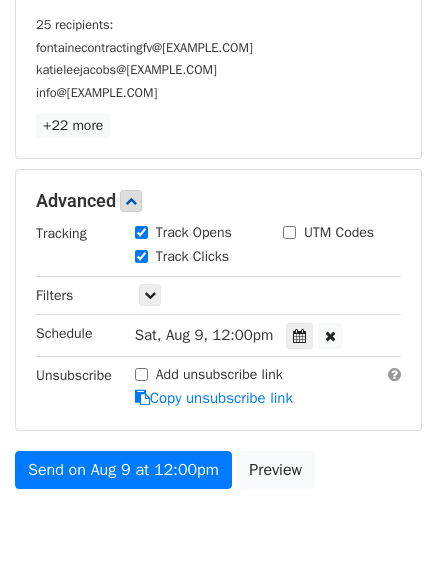click on "fontainecontractingfv@[EXAMPLE.COM]
katieleejacobs@[EXAMPLE.COM]
info@[EXAMPLE.COM]
+22 more
25 Recipients
×
fontainecontractingfv@[EXAMPLE.COM]
katieleejacobs@[EXAMPLE.COM]
info@[EXAMPLE.COM]
pristinecontractorsllc@[EXAMPLE.COM]
mike@[EXAMPLE.COM]
Tom@[EXAMPLE.COM]
vcarecancercenter@[EXAMPLE.COM]
scheduling@[EXAMPLE.COM]
roger@[EXAMPLE.COM]
info@[EXAMPLE.COM]
mats@[EXAMPLE.COM]
contact@[EXAMPLE.COM]
office@[EXAMPLE.COM]
sales@[EXAMPLE.COM]
springcreekmechanical@[EXAMPLE.COM]
hello@[EXAMPLE.COM]
enquiries@[EXAMPLE.COM]
Sales@[EXAMPLE.COM]" at bounding box center (218, 149) 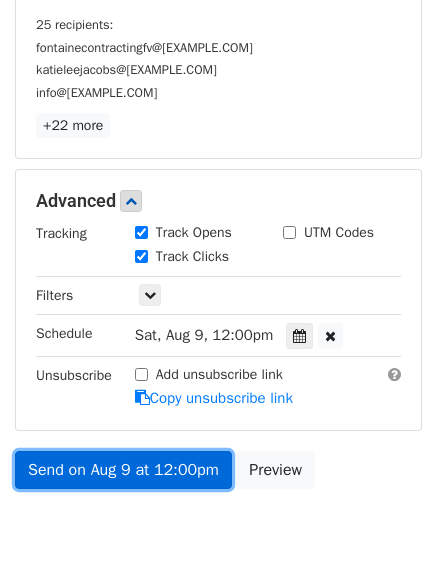click on "Send on Aug 9 at 12:00pm" at bounding box center (123, 470) 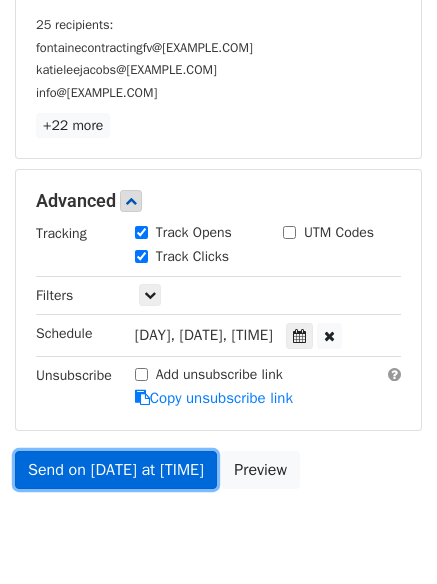 click on "Send on [DATE] at [TIME]" at bounding box center (116, 470) 